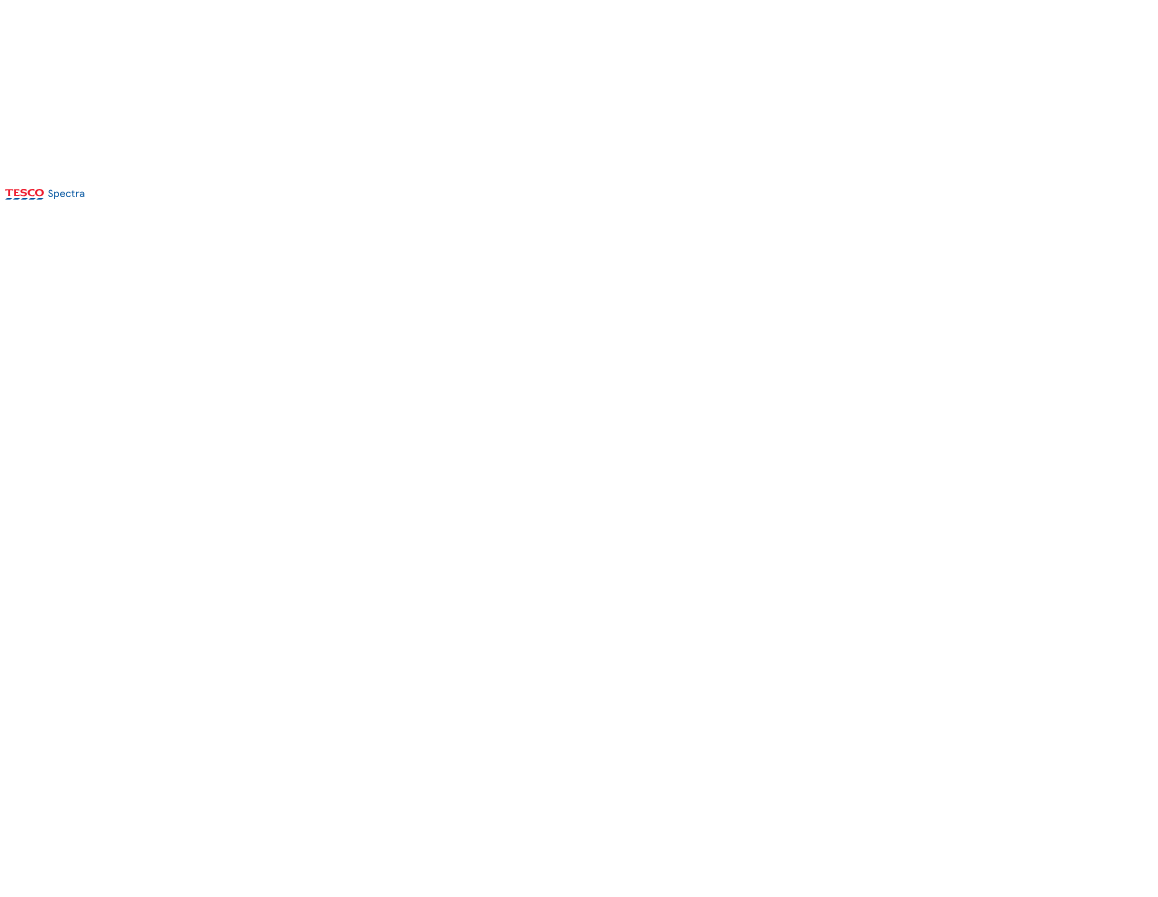 scroll, scrollTop: 0, scrollLeft: 0, axis: both 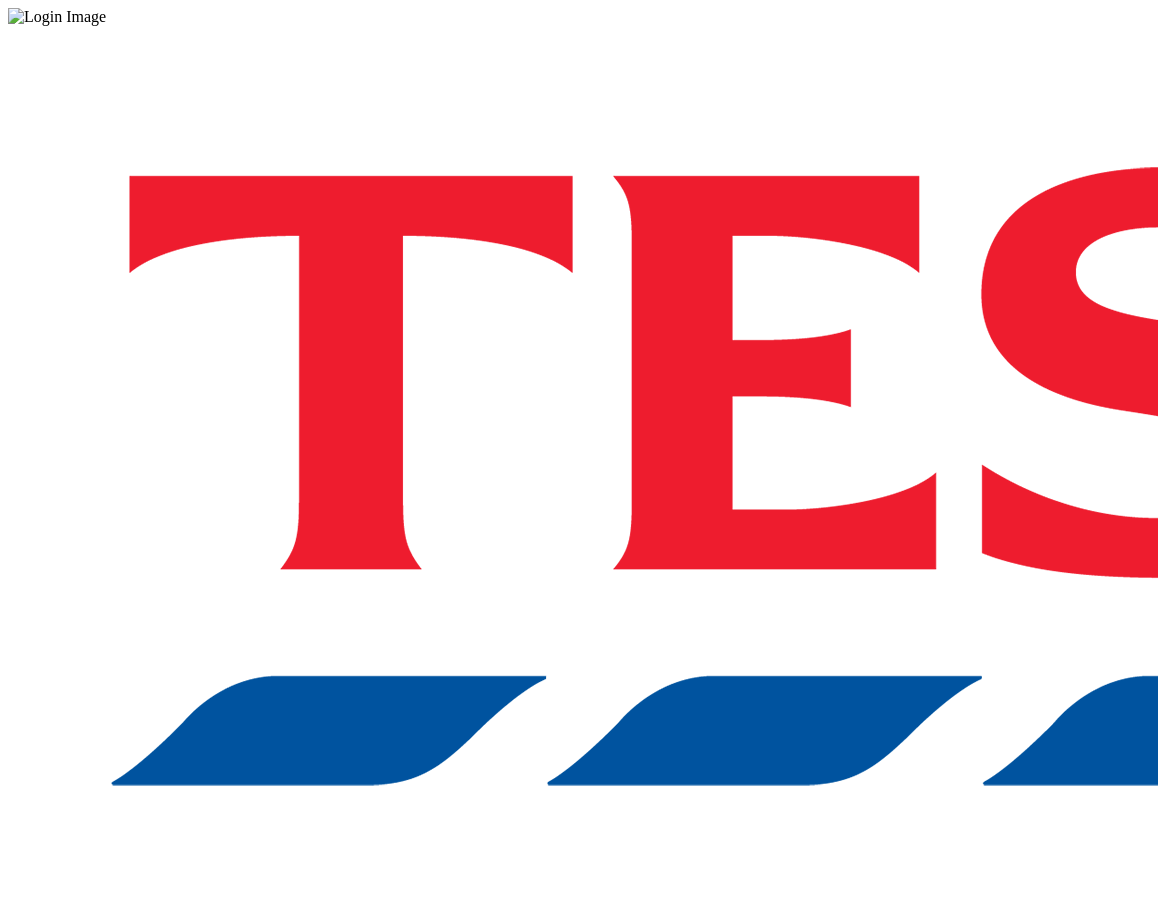 click on "Login" at bounding box center [579, 1000] 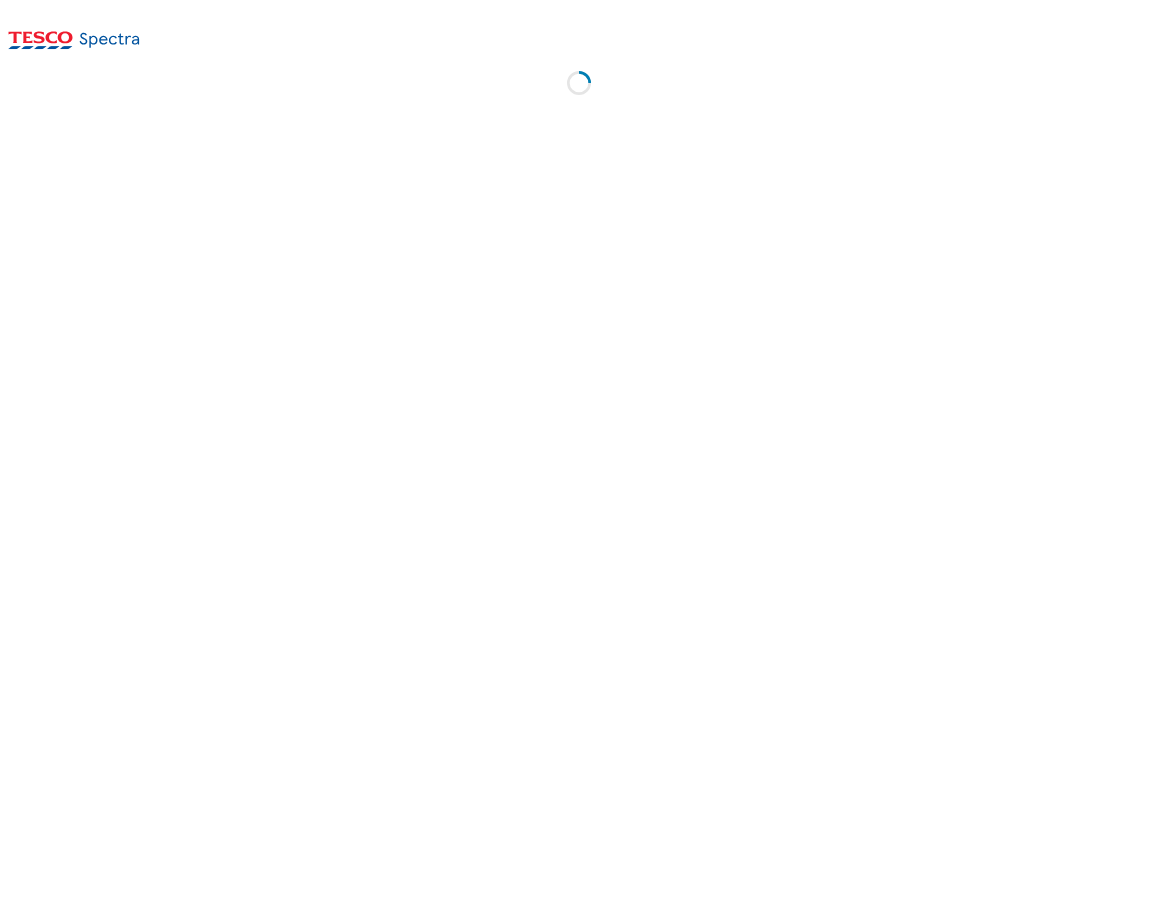 scroll, scrollTop: 0, scrollLeft: 0, axis: both 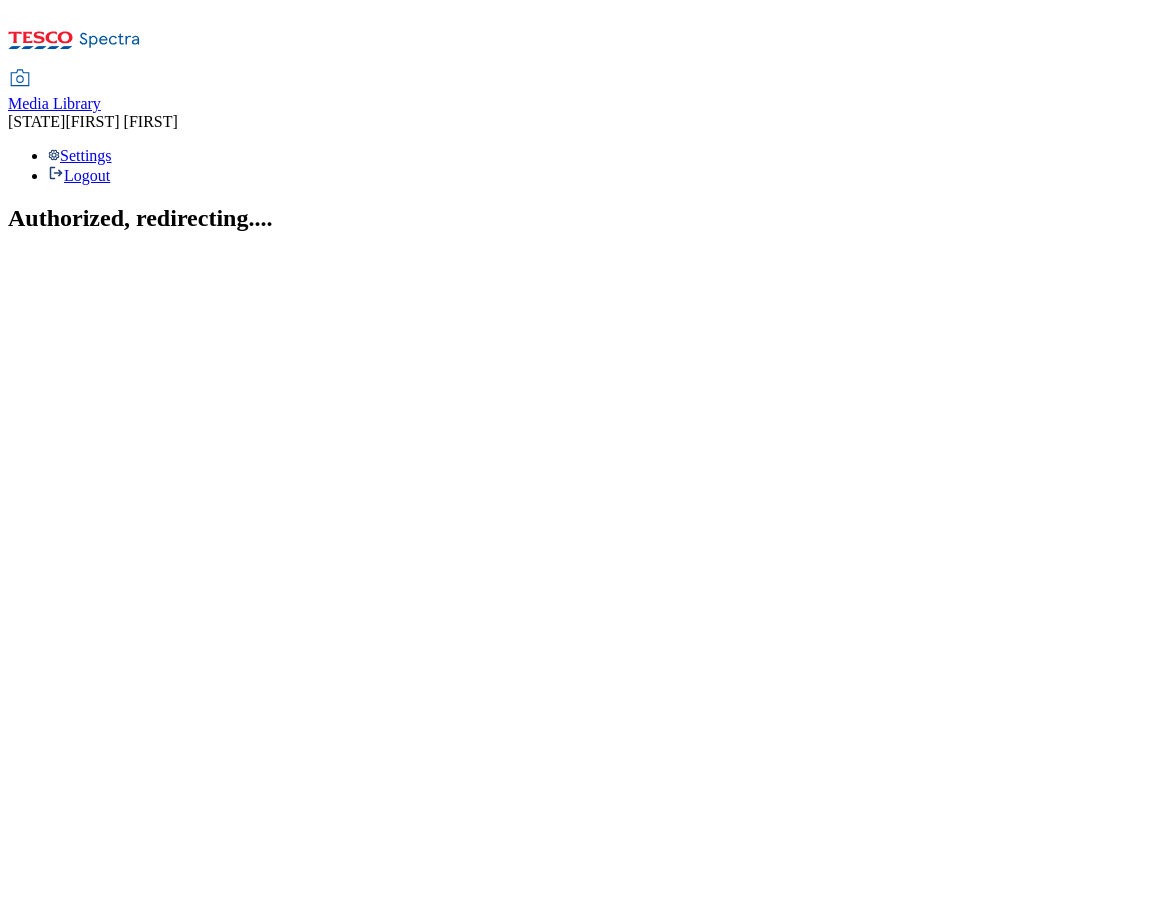 click on "Icons icon_account       icon_add       icon_backward_link     icon_basket             icon_benefits     icon_calculators                   icon_camera       icon_clear         icon_close       icon_comments       icon_contract     icon_coupons                           icon_date_picker           icon_delivery_slot           icon_download         icon_email       icon_error           icon_expand     icon_external_link         icon_fast_forward       icon_favourites     icon_feedback         icon_forward_link     icon_grid_view           icon_guides       icon_help_and_support               icon_home     icon_information         icon_list_view               icon_lists                 icon_location             icon_maximise                   icon_menu         icon_microphone             icon_minimise                   icon_mobile         icon_mute         icon_opening_times       icon_orders       icon_pause       icon_play     icon_points         icon_print             icon_question" at bounding box center [579, 126] 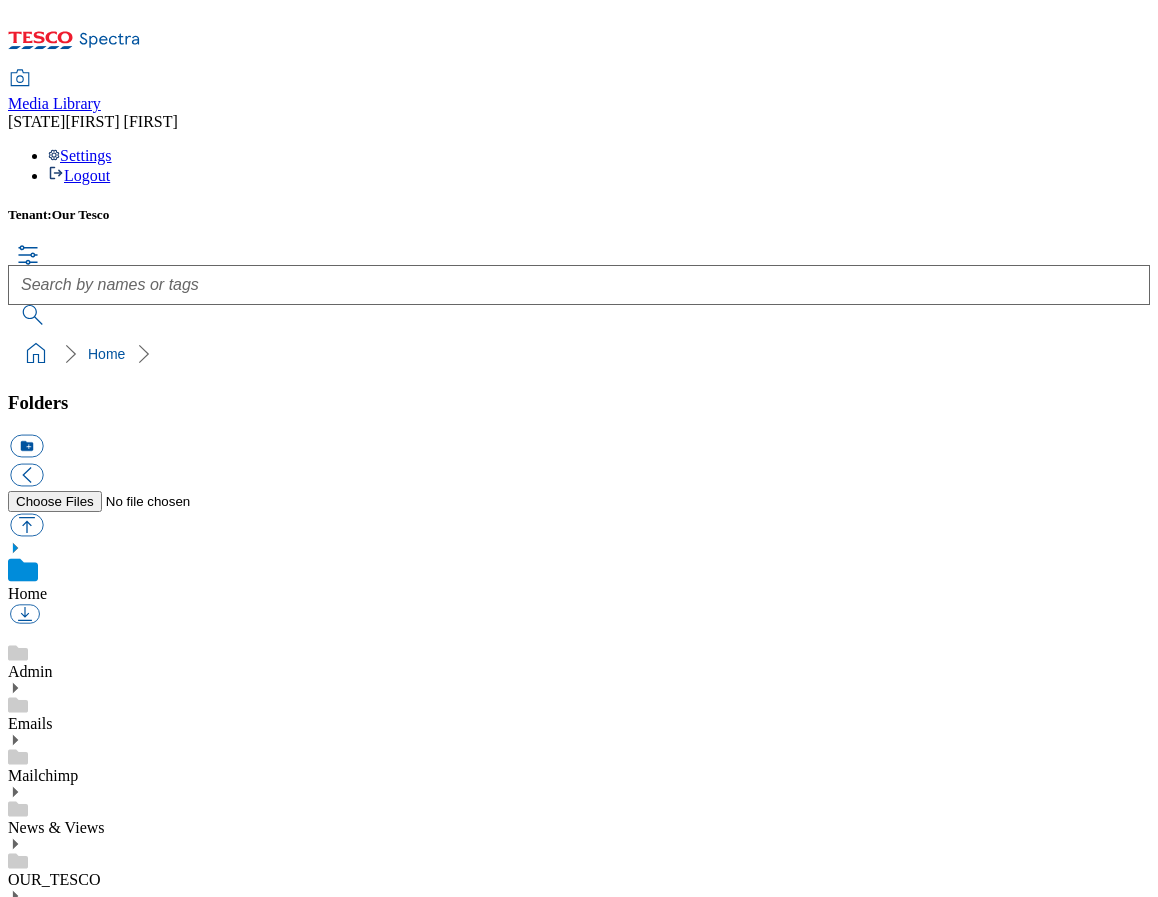 click on "Tenant:  Our Tesco Home" at bounding box center (579, 290) 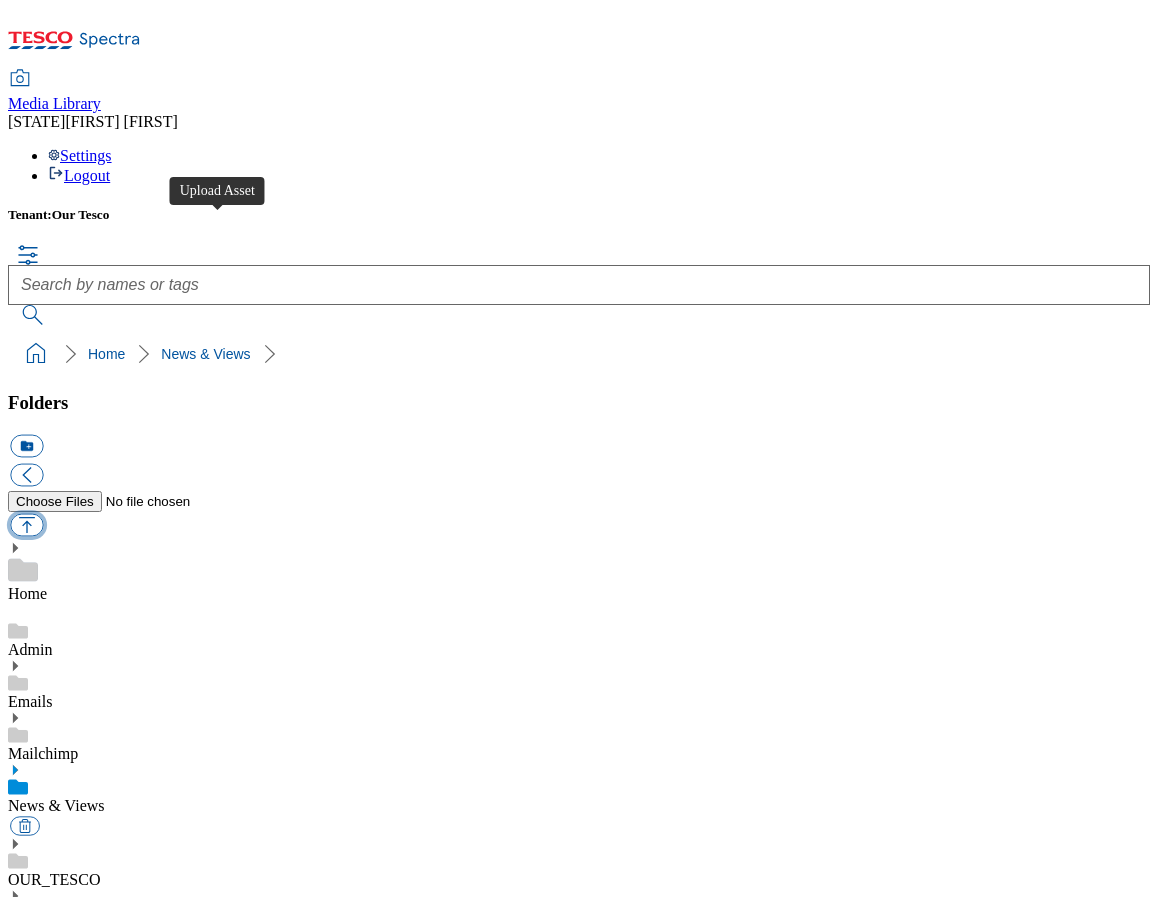 click at bounding box center [26, 524] 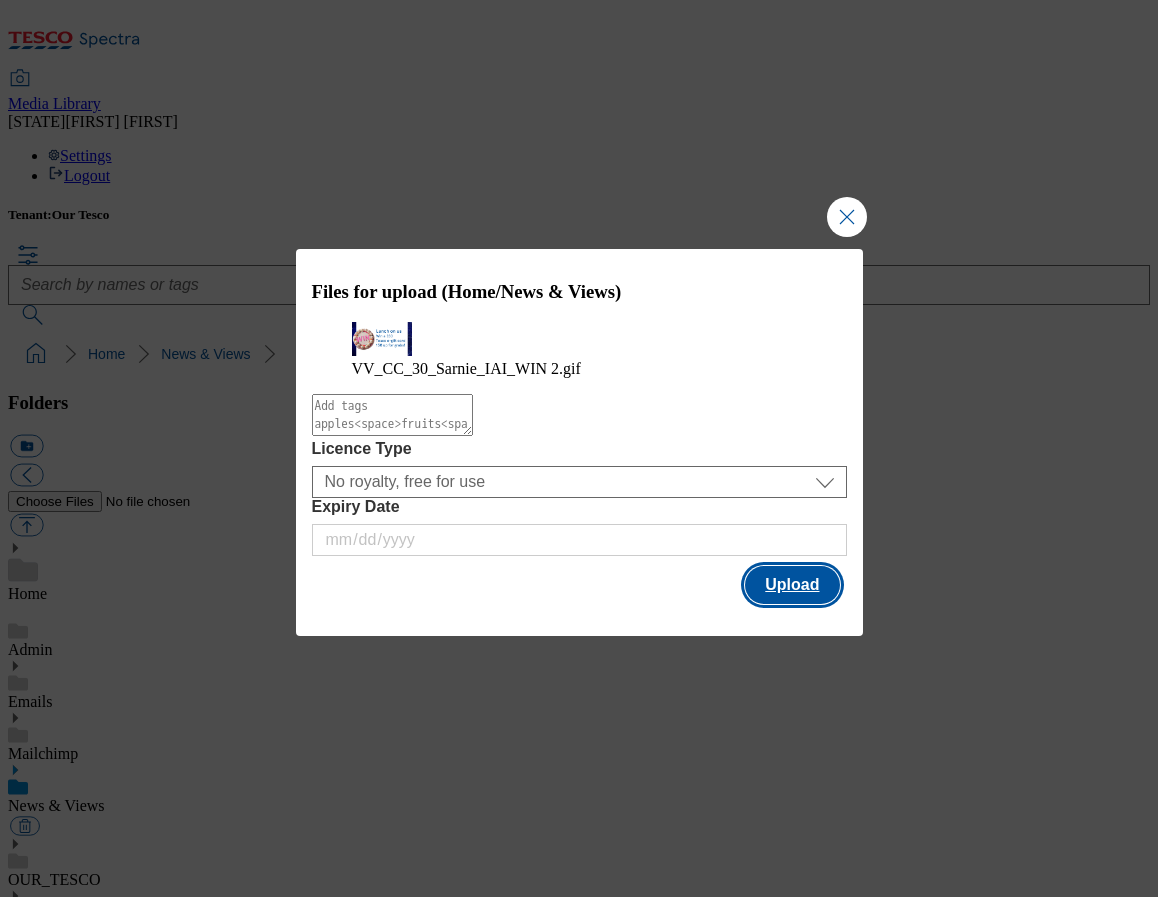 click on "Upload" at bounding box center (792, 585) 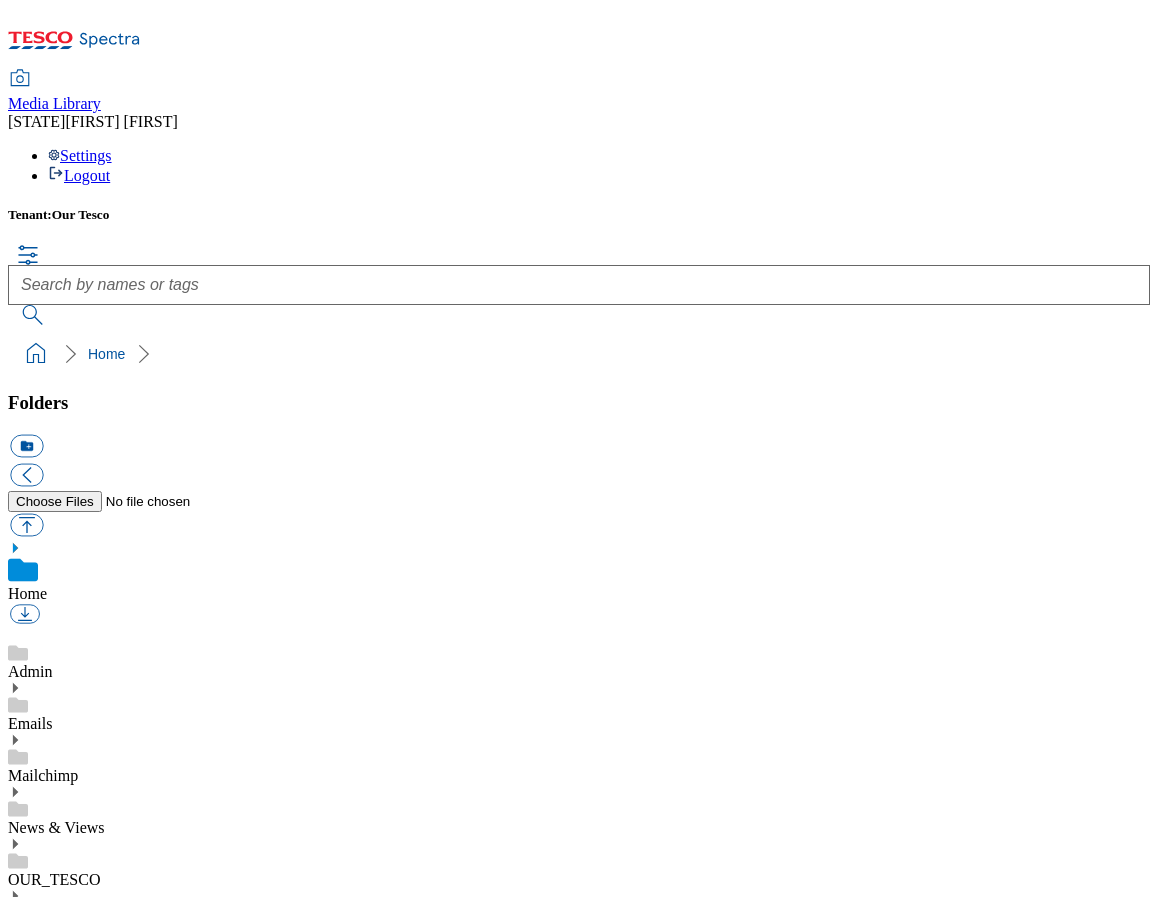 scroll, scrollTop: 0, scrollLeft: 0, axis: both 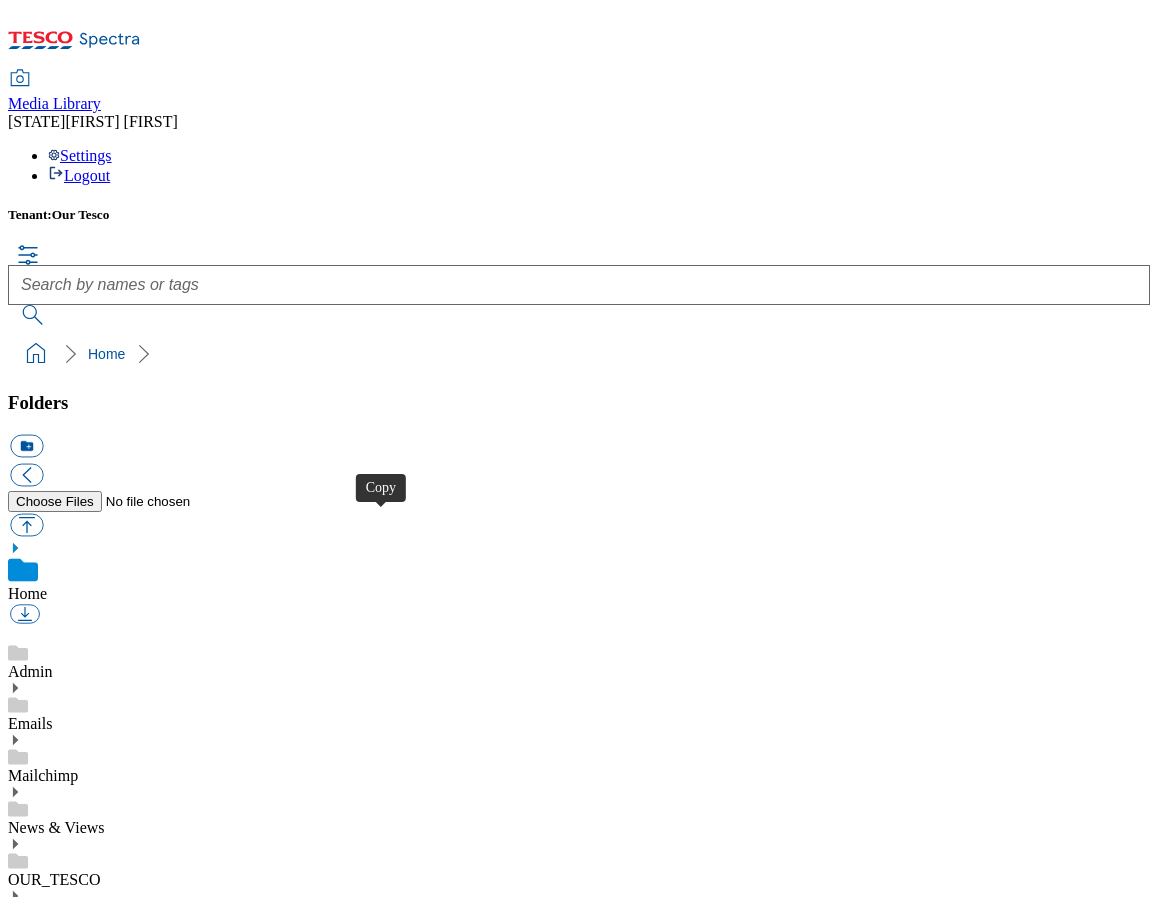 click at bounding box center [26, 1313] 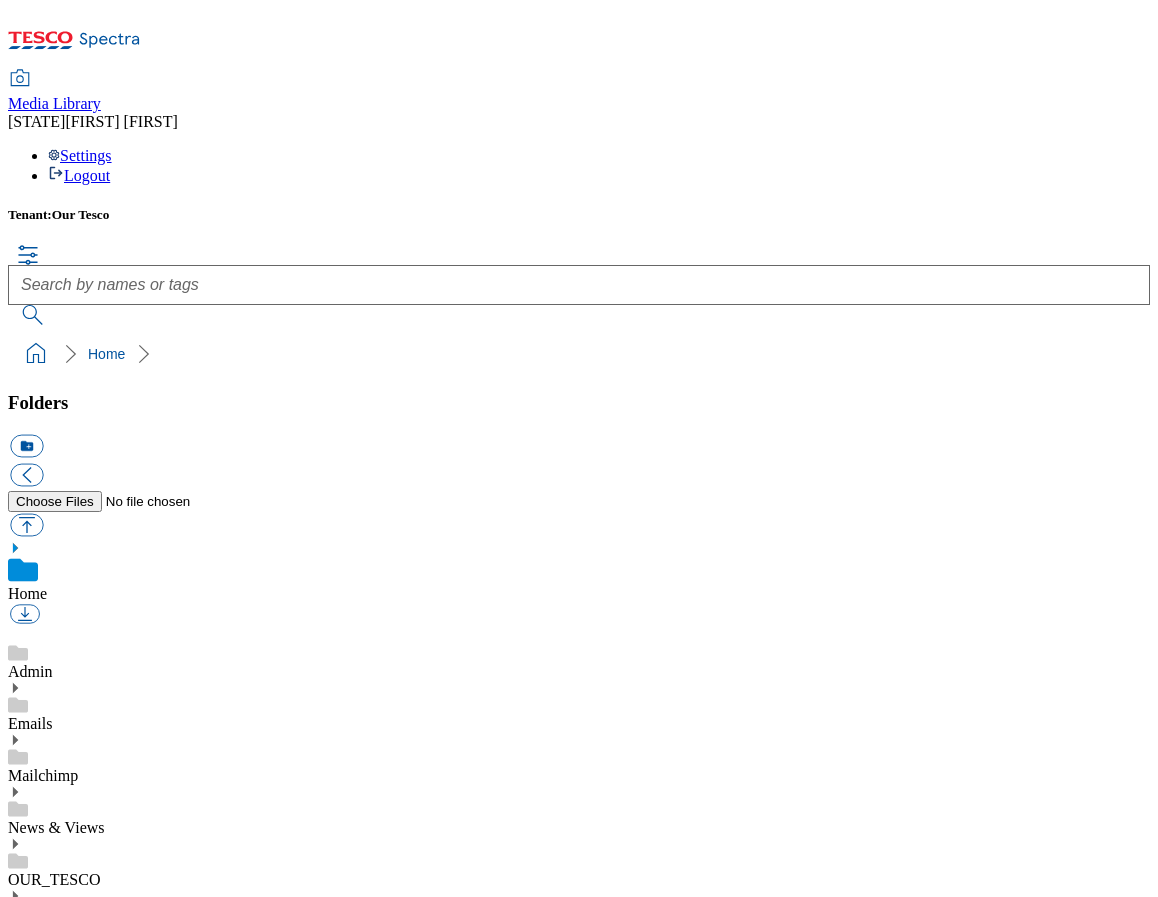 click on "News & Views" at bounding box center (56, 827) 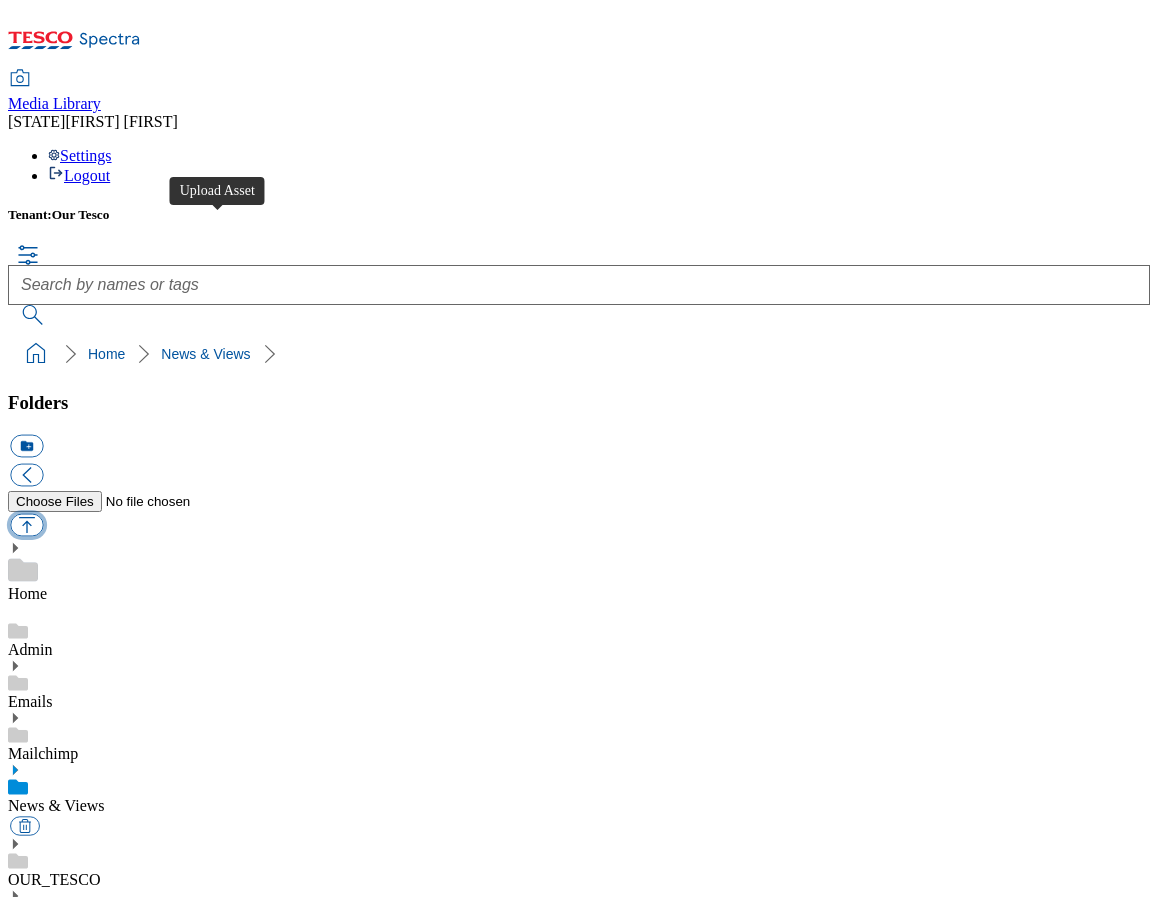click at bounding box center [26, 524] 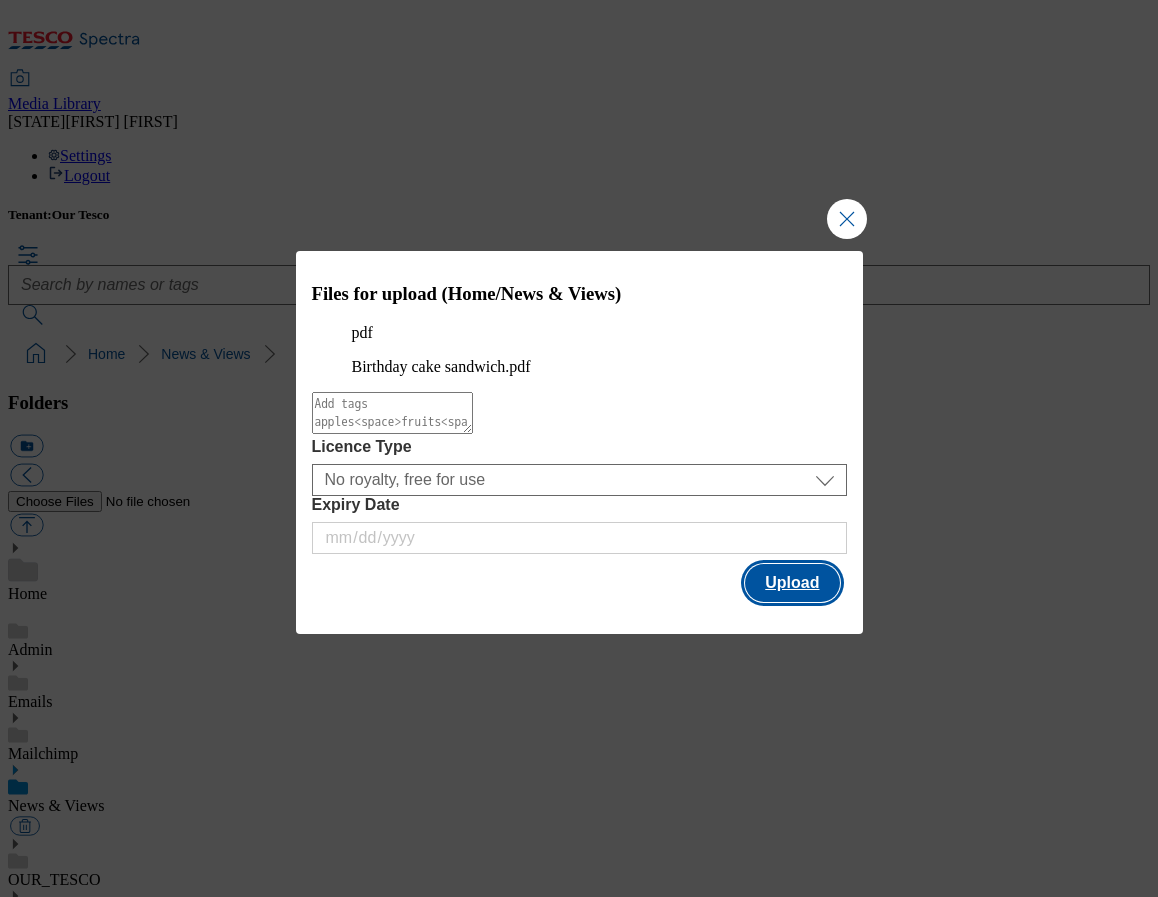 click on "Upload" at bounding box center [792, 583] 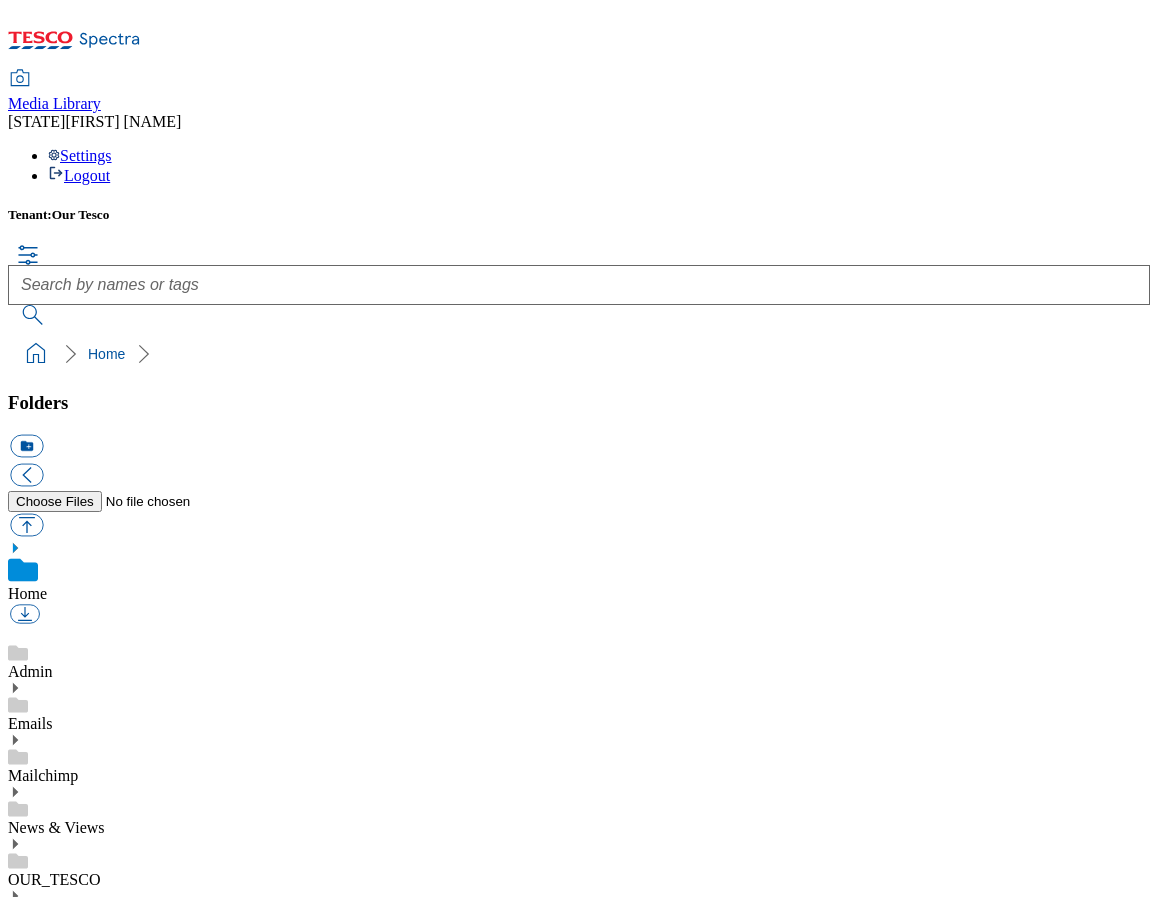 scroll, scrollTop: 0, scrollLeft: 0, axis: both 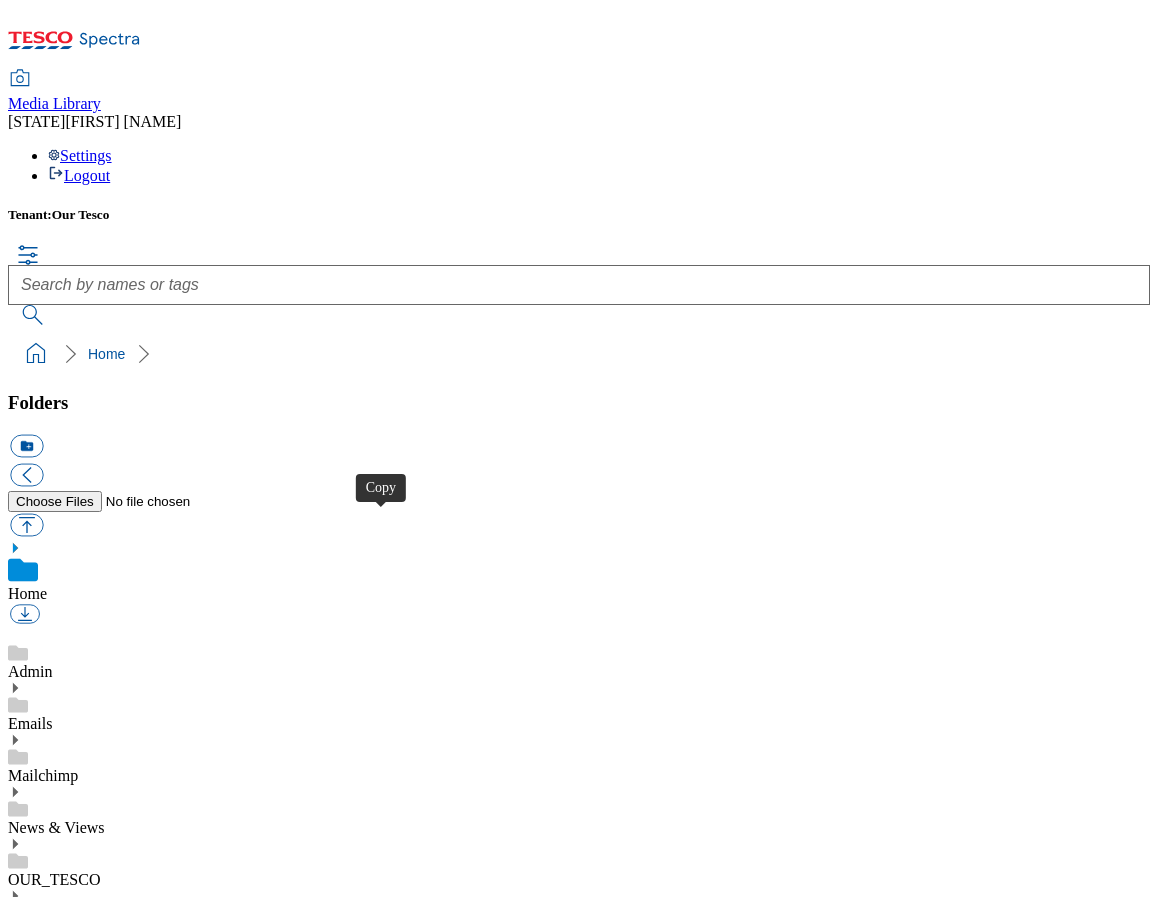 click at bounding box center (26, 1345) 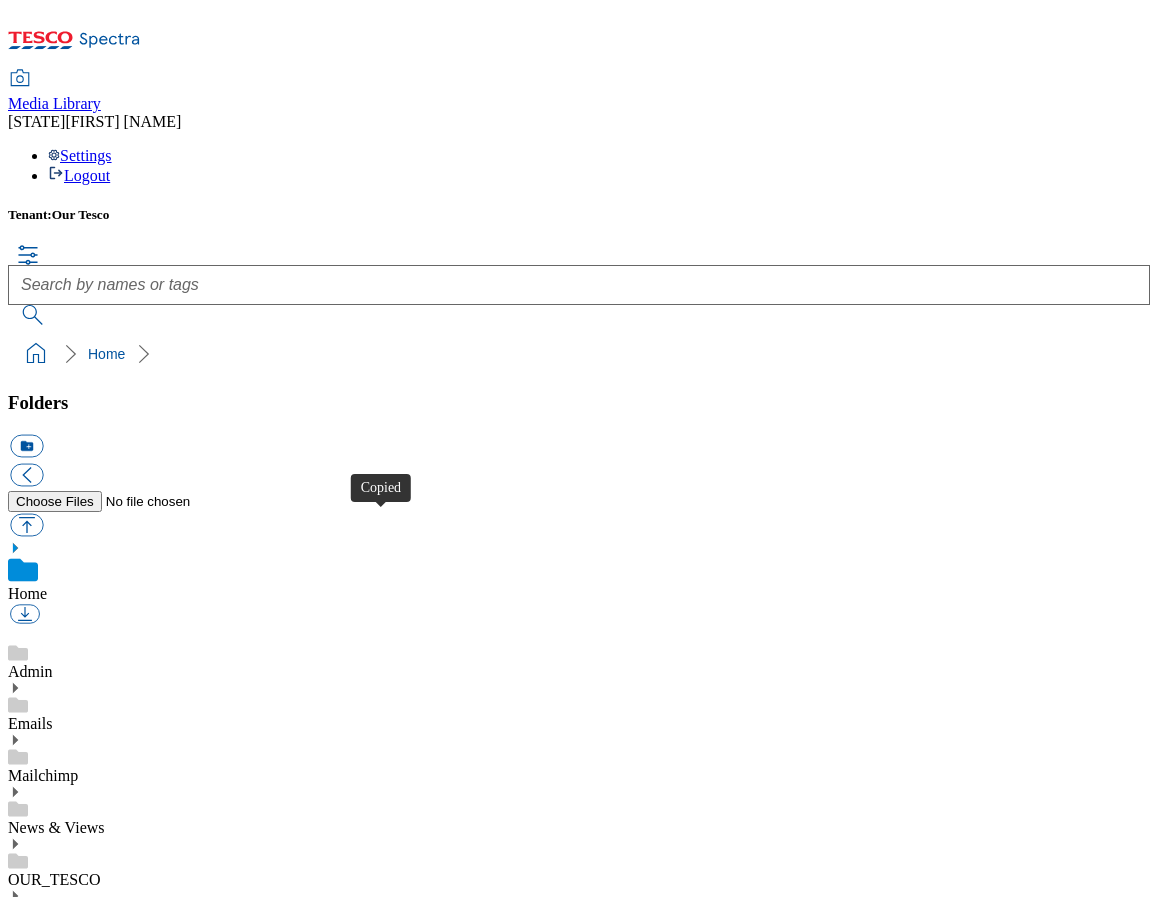 click at bounding box center [26, 1345] 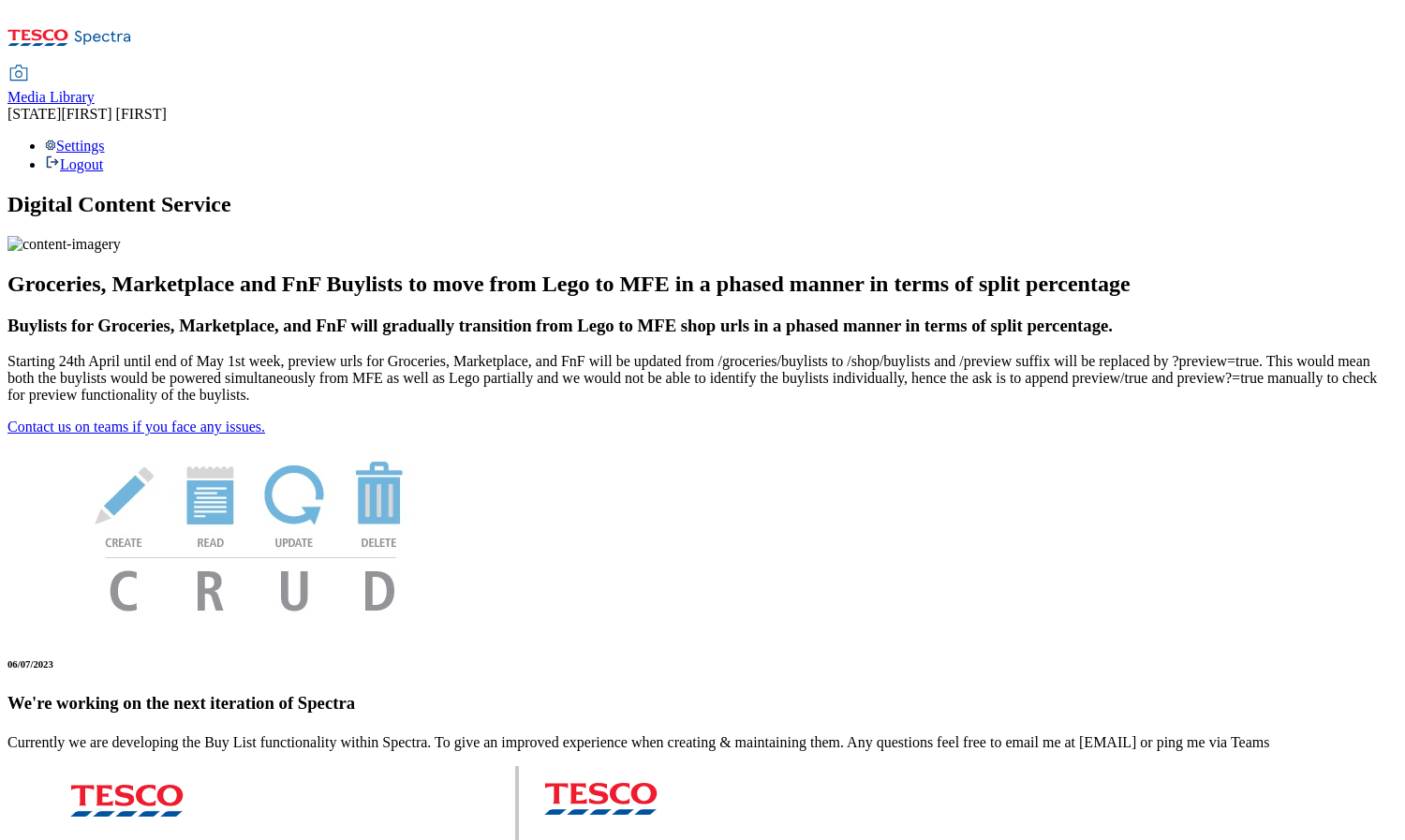 scroll, scrollTop: 0, scrollLeft: 0, axis: both 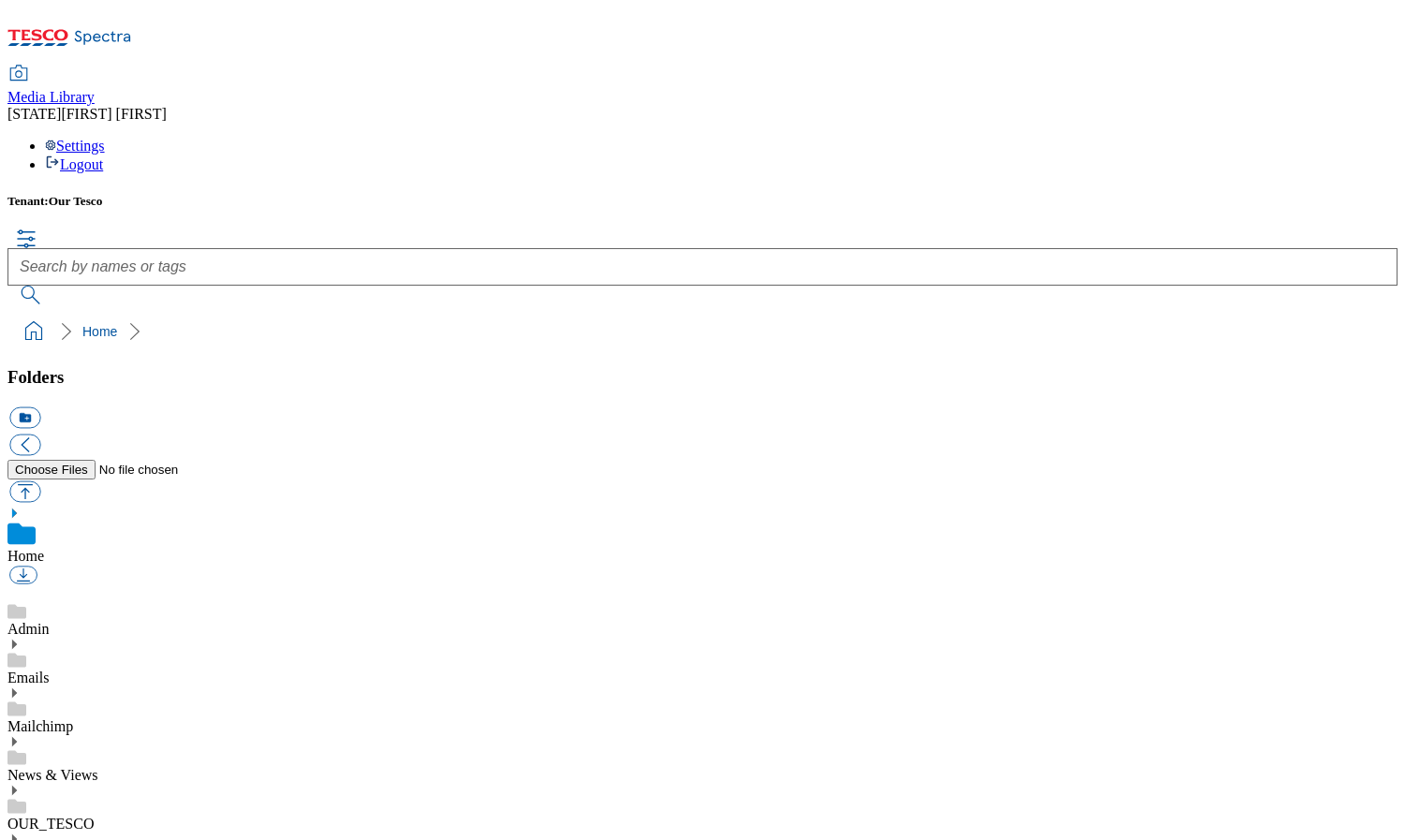 click on "Sorted by last modified [POSTAL_CODE] Assets" at bounding box center [702, 1112] 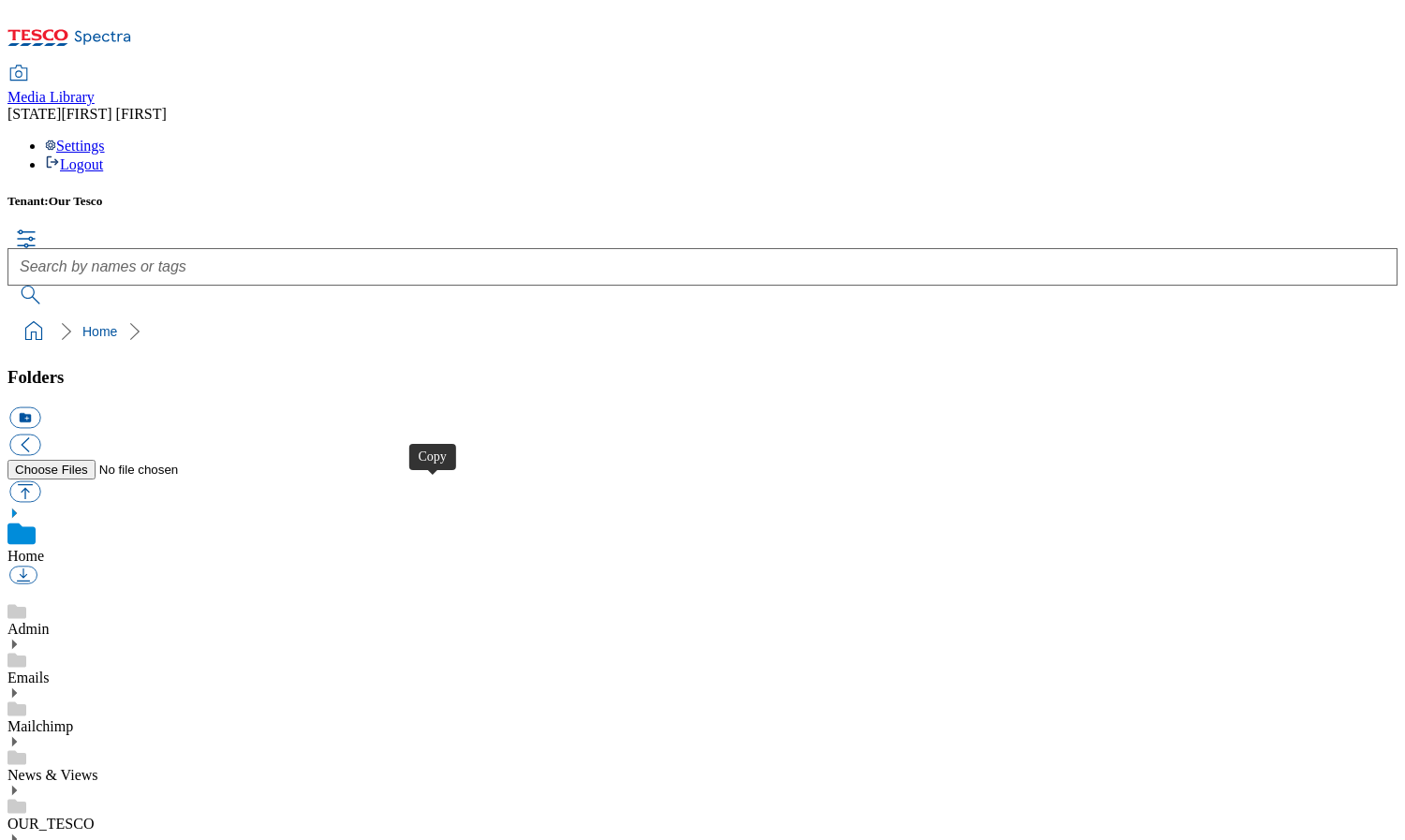 click at bounding box center (24, 1260) 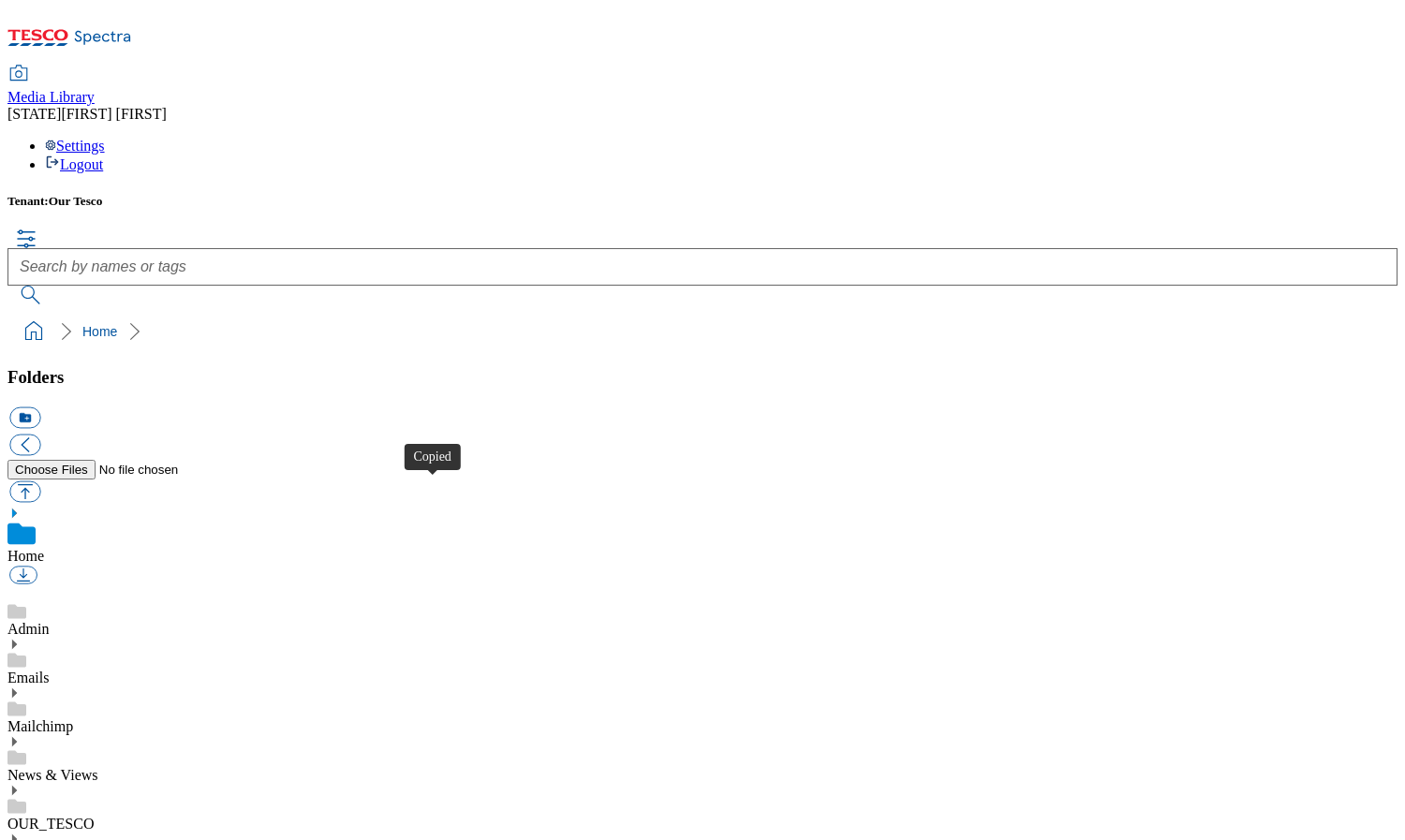 click at bounding box center (24, 1260) 